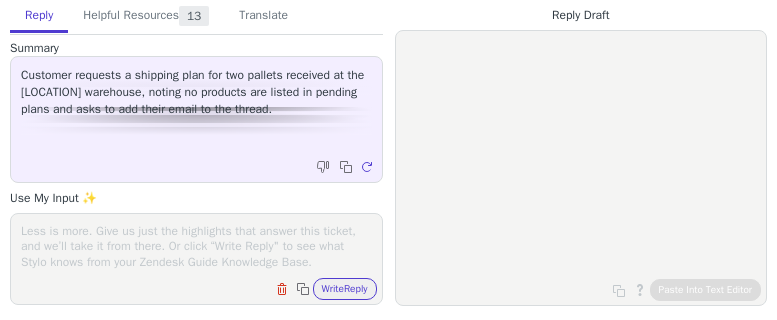 scroll, scrollTop: 0, scrollLeft: 0, axis: both 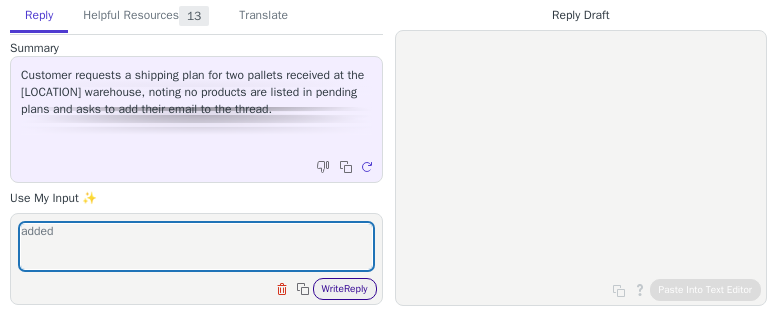 drag, startPoint x: 353, startPoint y: 282, endPoint x: 343, endPoint y: 289, distance: 12.206555 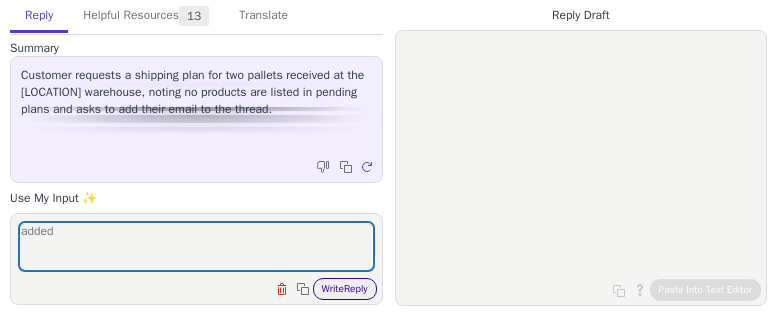 click on "Write  Reply" at bounding box center [345, 289] 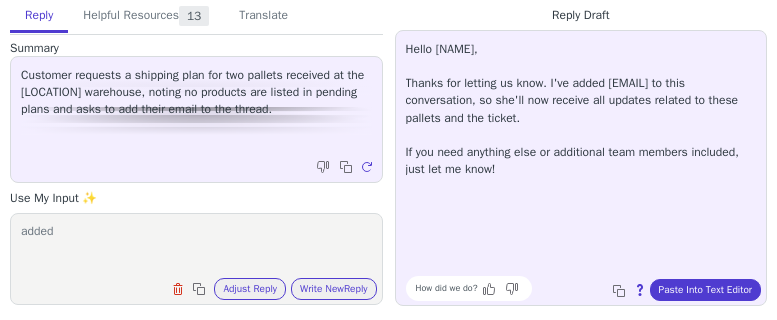 click on "added" at bounding box center [196, 246] 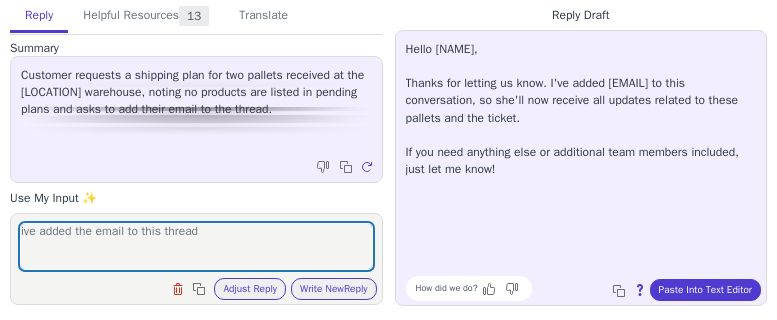 click on "ive added the email to this thread Clear field Copy to clipboard Adjust Reply Use input to adjust reply draft Write New  Reply" at bounding box center [196, 259] 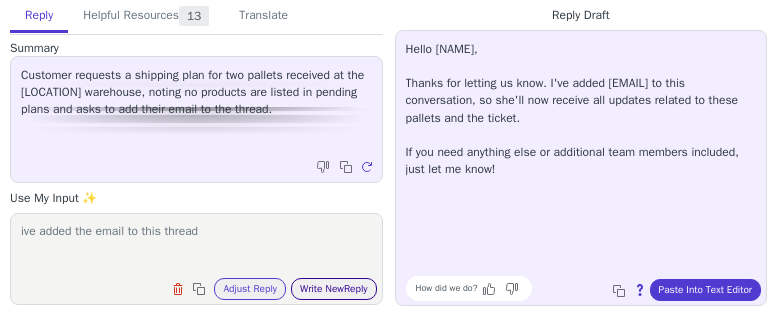 click on "Write New  Reply" at bounding box center (334, 289) 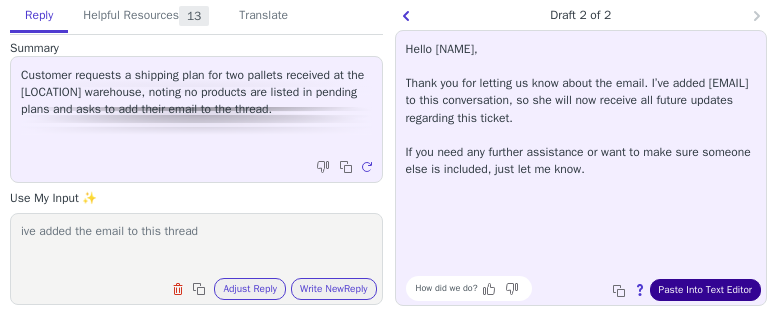 click on "Paste Into Text Editor" at bounding box center [705, 290] 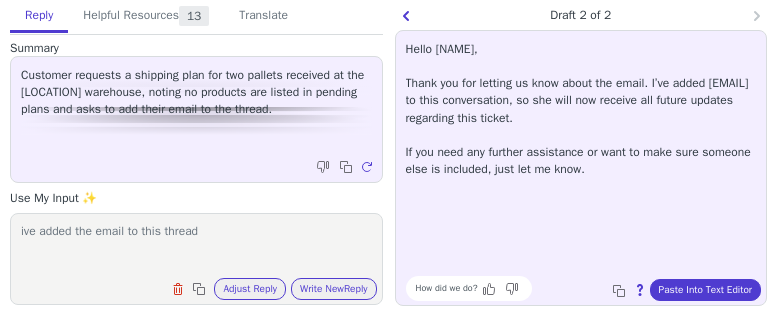 click on "ive added the email to this thread" at bounding box center [196, 246] 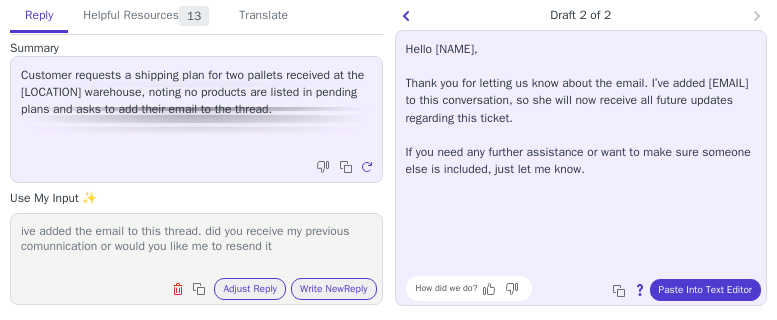 click on "ive added the email to this thread. did you receive my previous comunnication or would you like me to resend it" at bounding box center [196, 246] 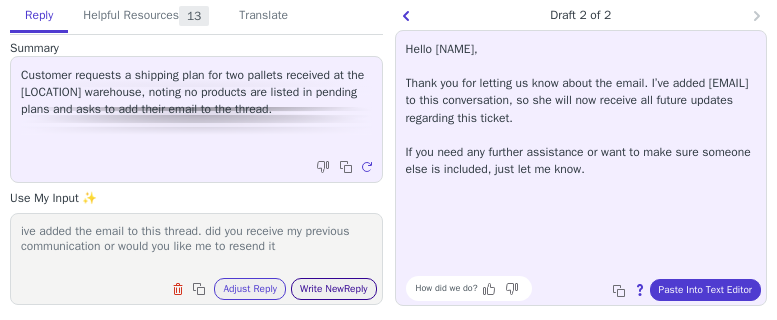 type on "ive added the email to this thread. did you receive my previous communication or would you like me to resend it" 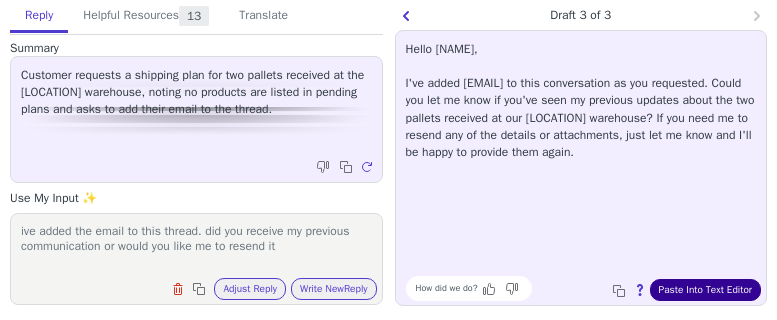 click on "Paste Into Text Editor" at bounding box center (705, 290) 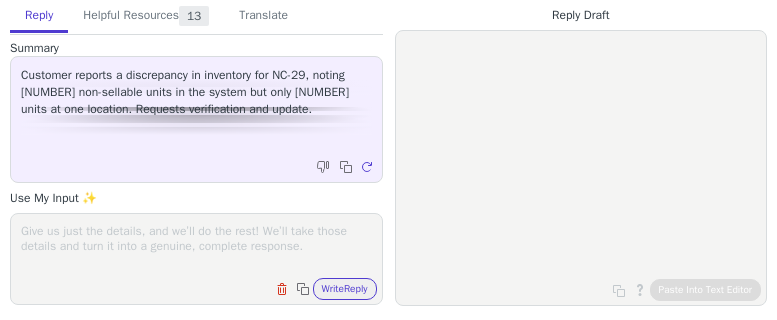 scroll, scrollTop: 0, scrollLeft: 0, axis: both 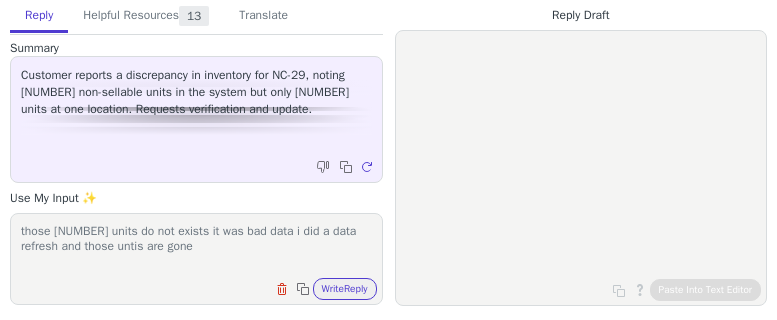 click on "those [NUMBER] units do not exists it was bad data i did a data refresh and those untis are gone" at bounding box center (196, 246) 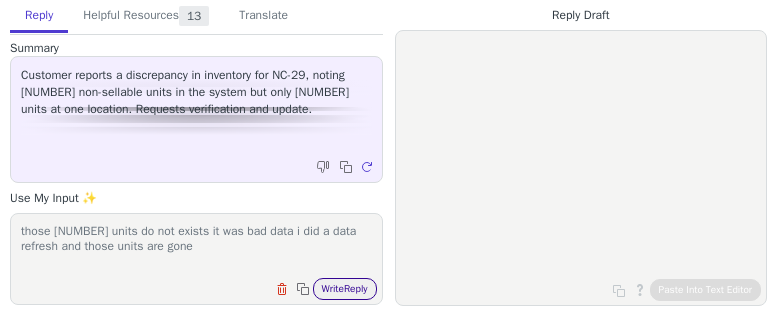 type on "those [NUMBER] units do not exists it was bad data i did a data refresh and those units are gone" 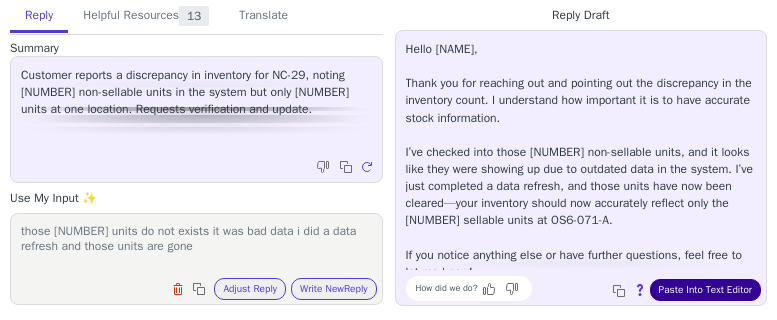 click on "Paste Into Text Editor" at bounding box center (705, 290) 